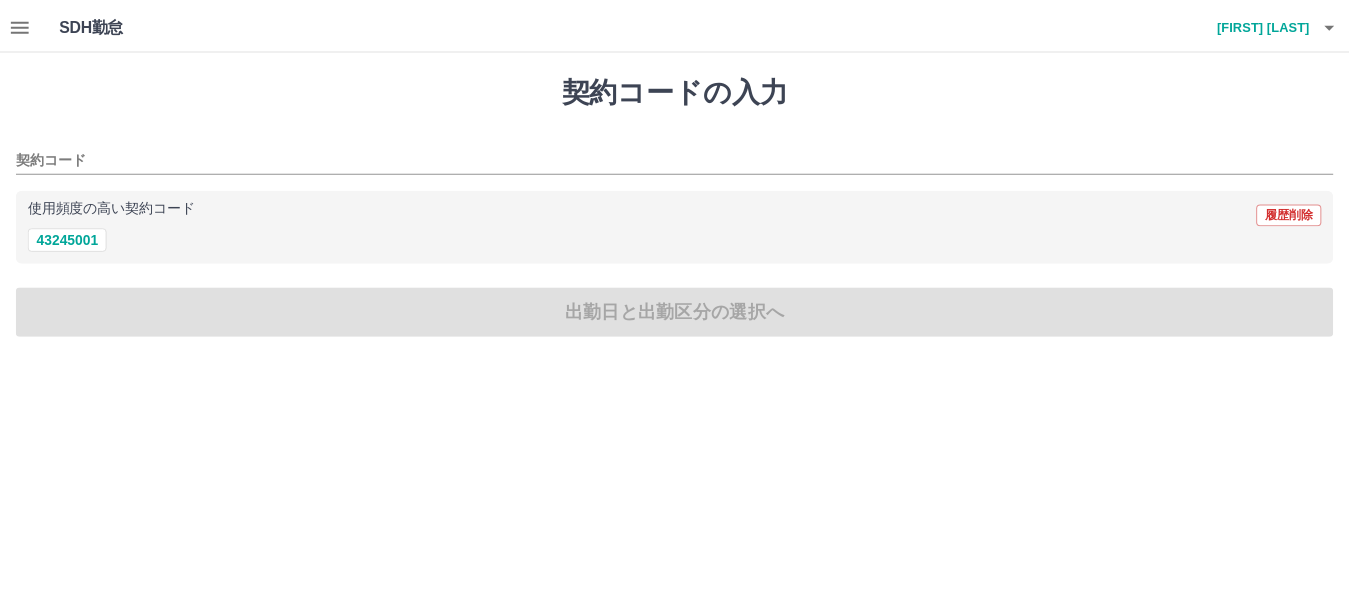 scroll, scrollTop: 0, scrollLeft: 0, axis: both 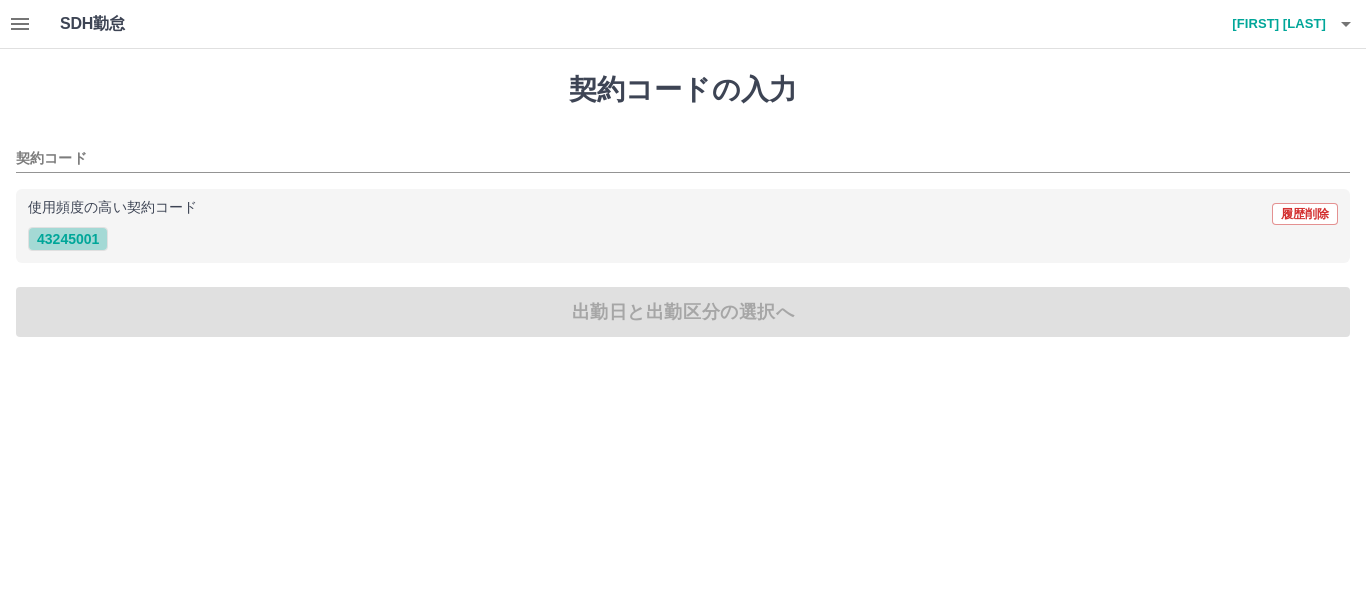 click on "[NUMBER]" at bounding box center (68, 239) 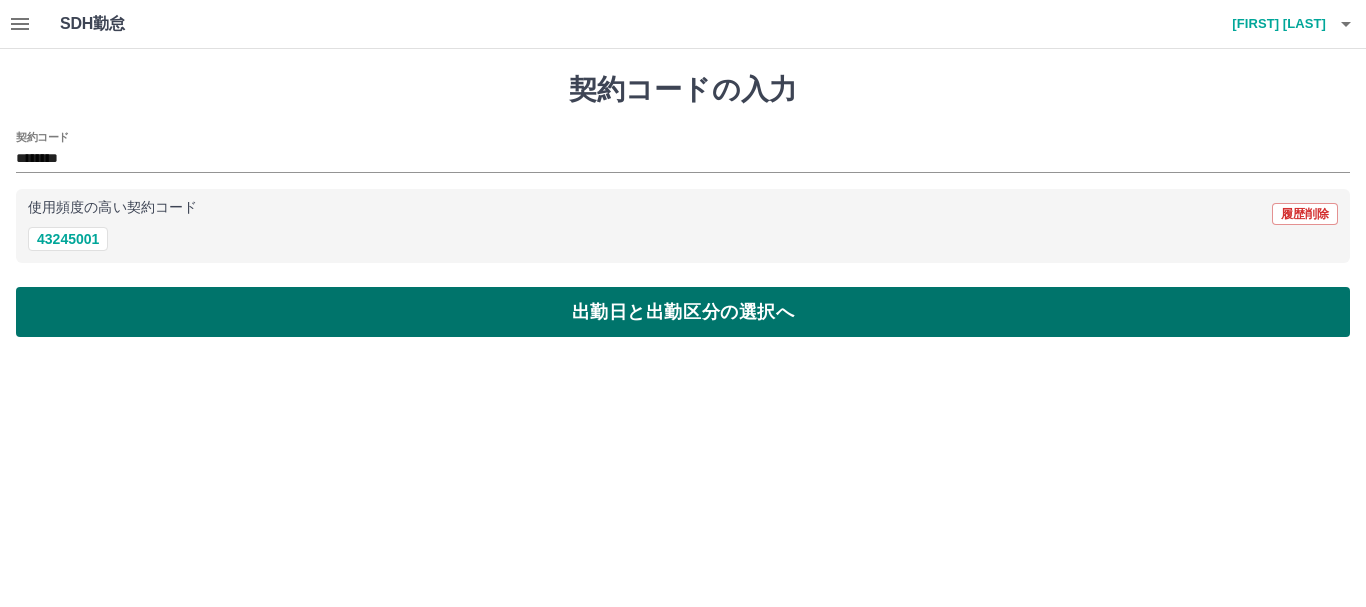 click on "出勤日と出勤区分の選択へ" at bounding box center (683, 312) 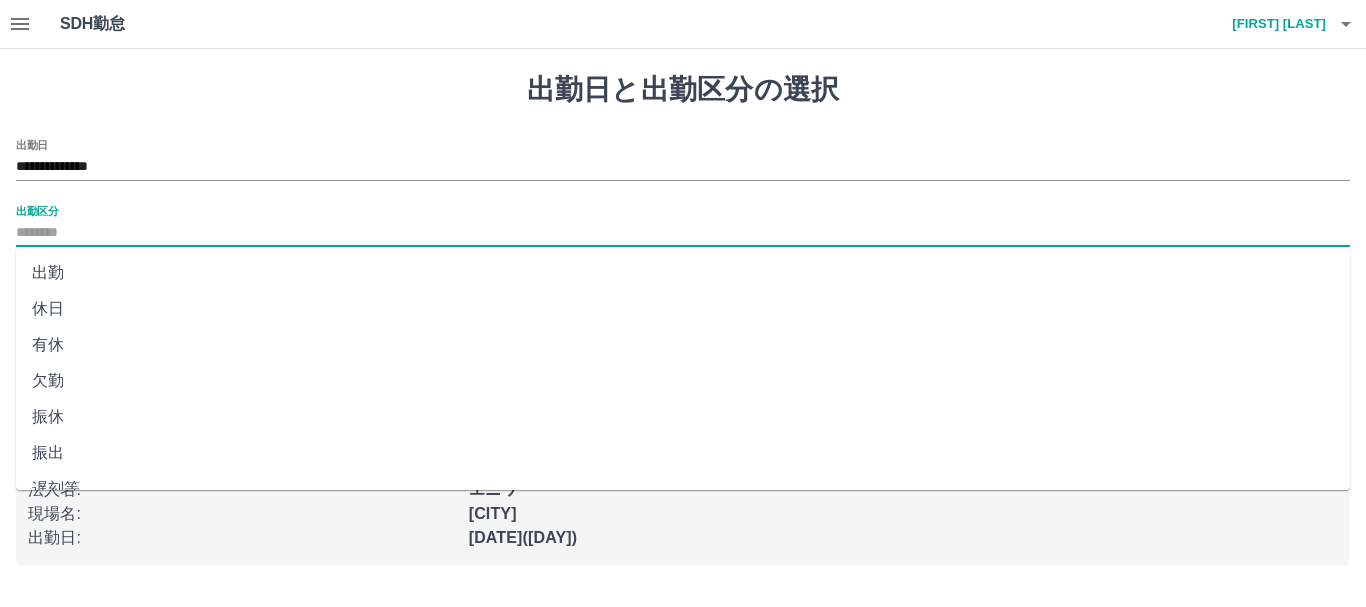 click on "出勤区分" at bounding box center (683, 233) 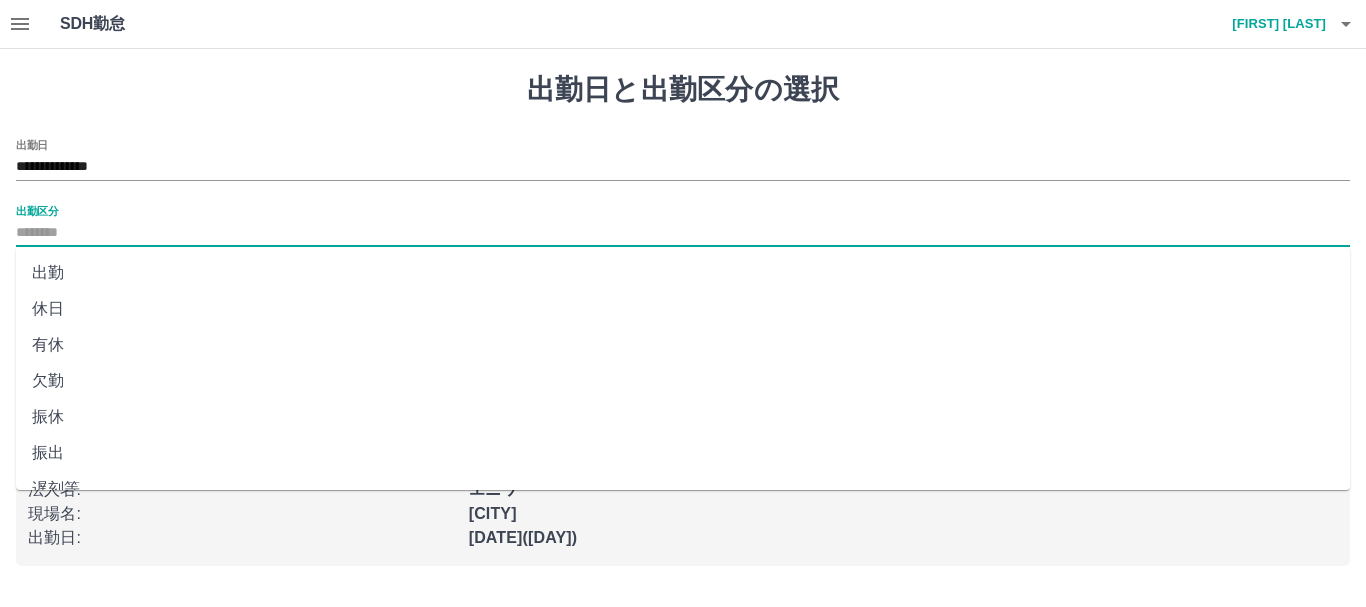 click on "出勤" at bounding box center (683, 273) 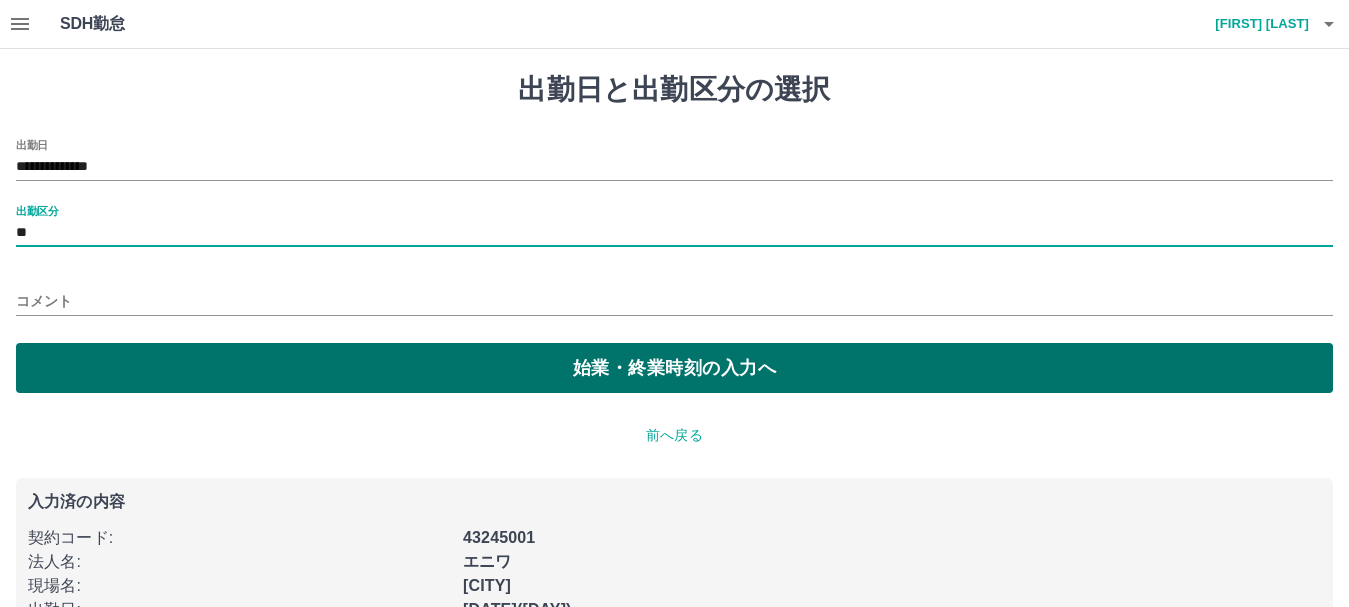 click on "始業・終業時刻の入力へ" at bounding box center [674, 368] 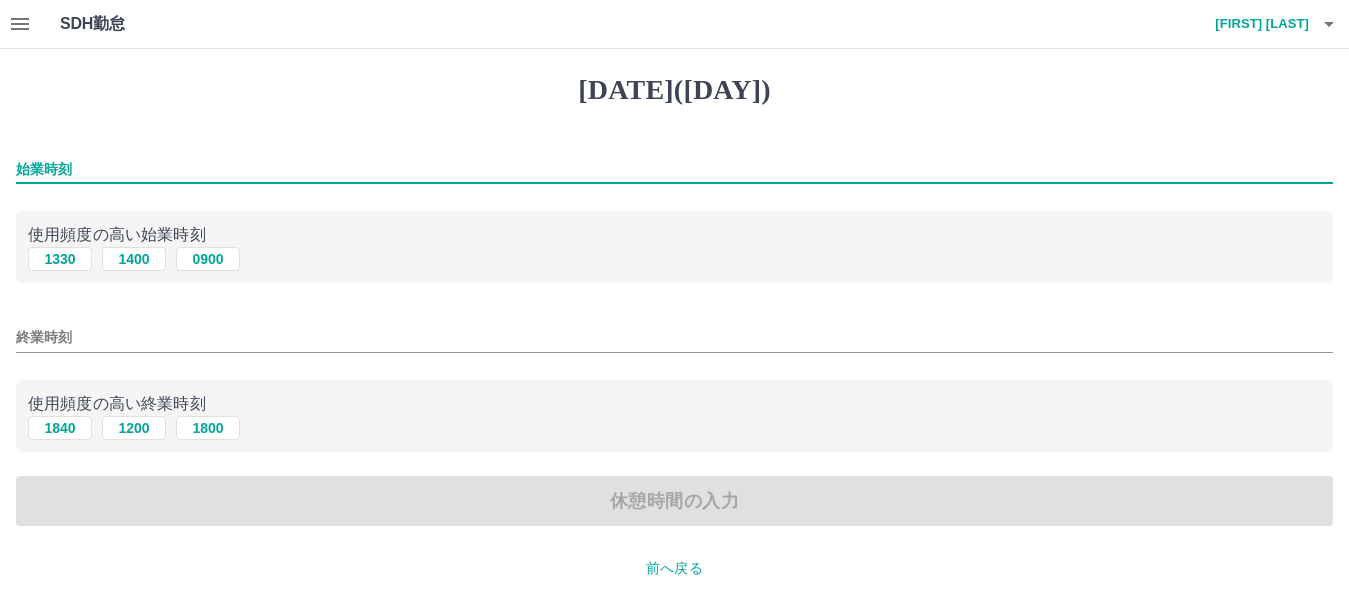 click on "始業時刻" at bounding box center (674, 169) 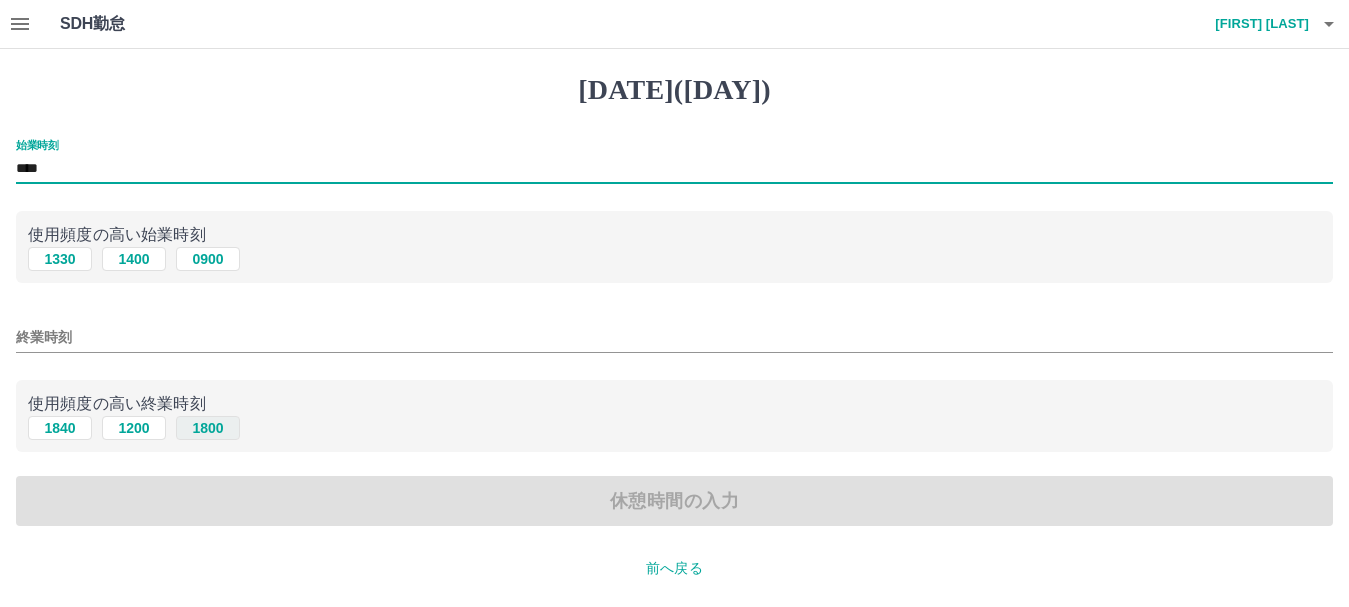 type on "****" 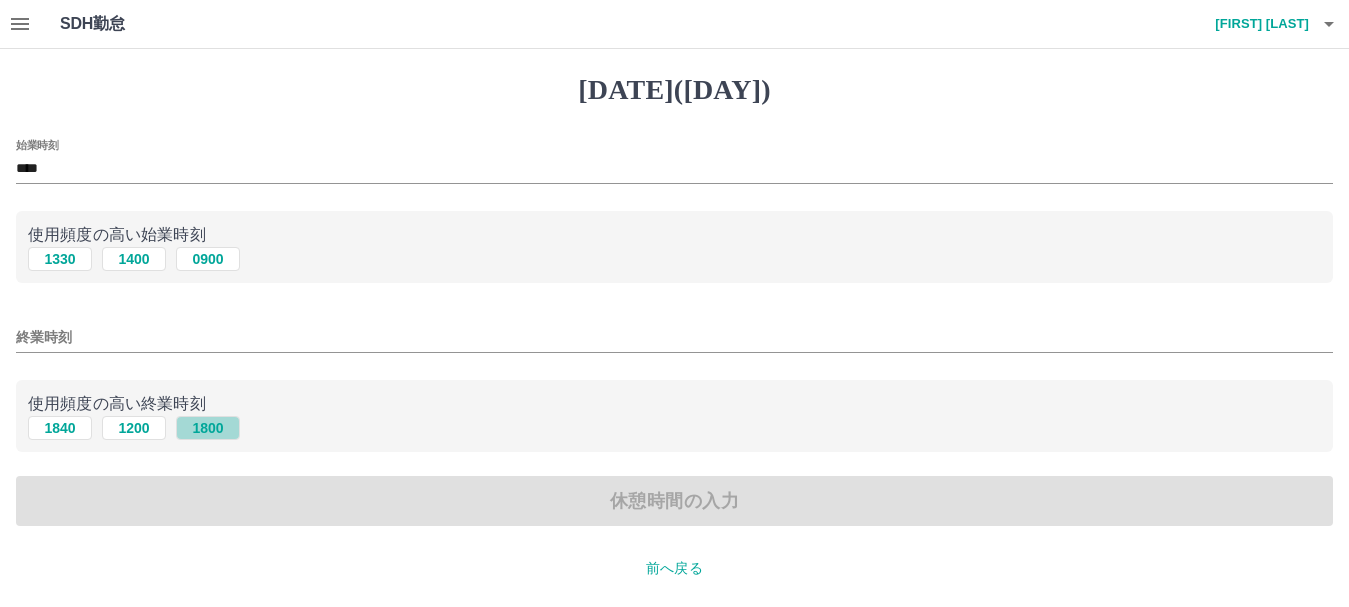 click on "1800" at bounding box center (208, 259) 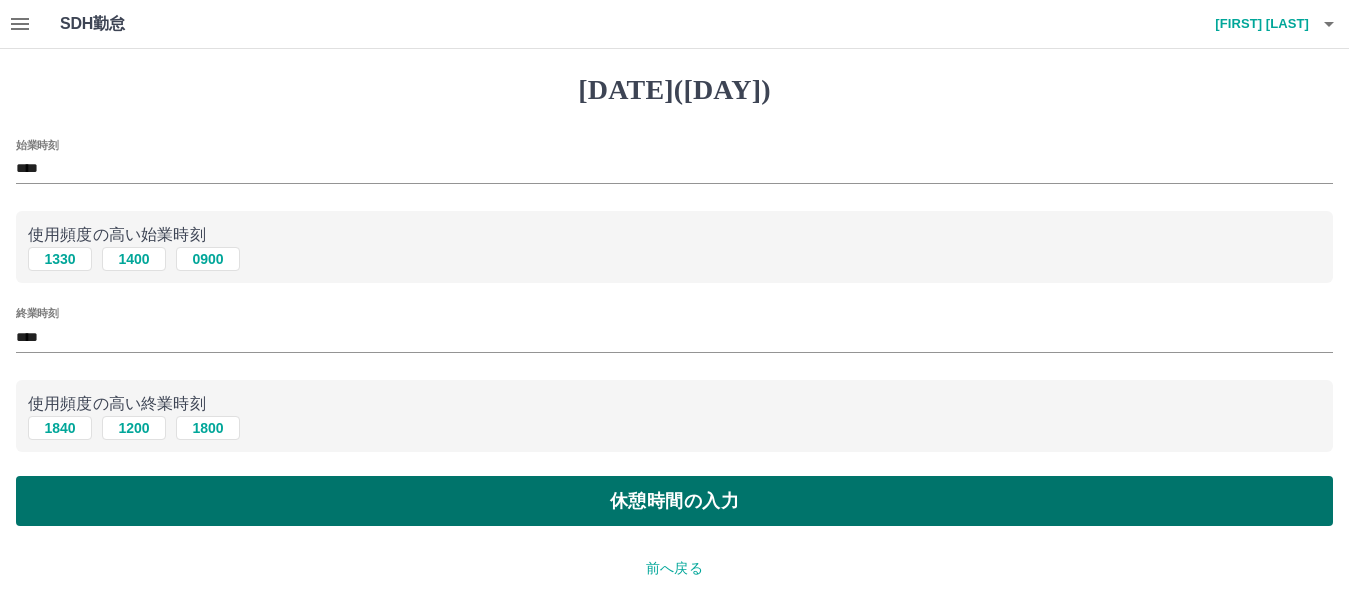 click on "休憩時間の入力" at bounding box center [674, 501] 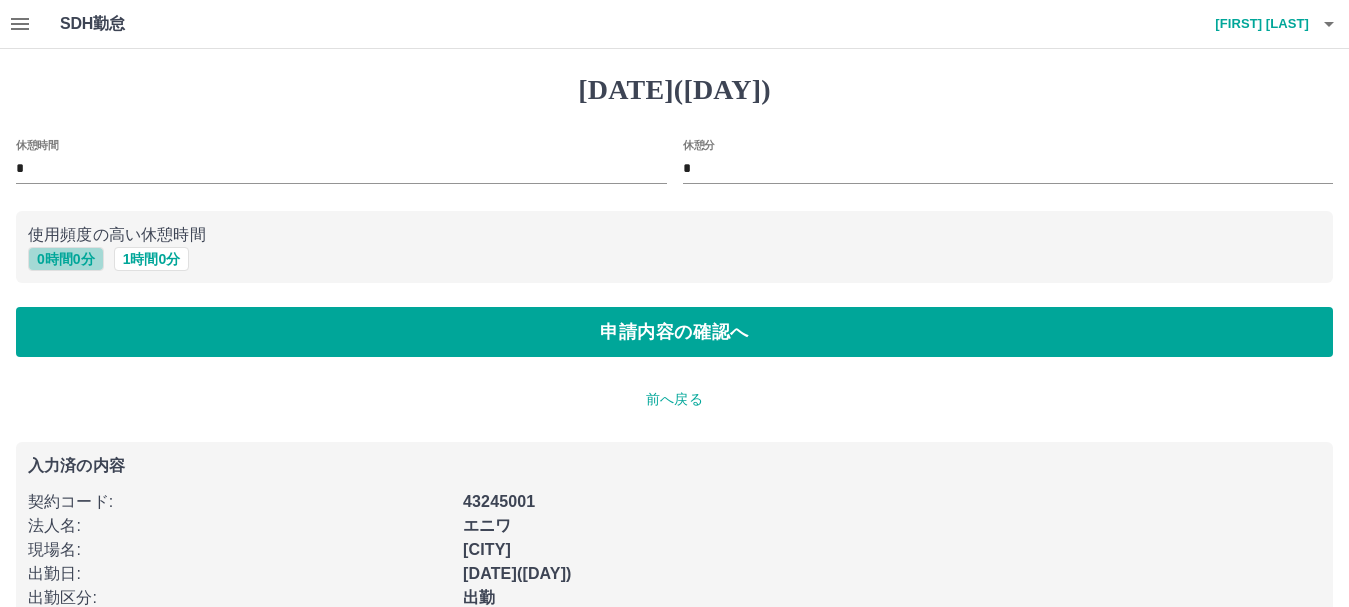 click on "0 時間 0 分" at bounding box center [66, 259] 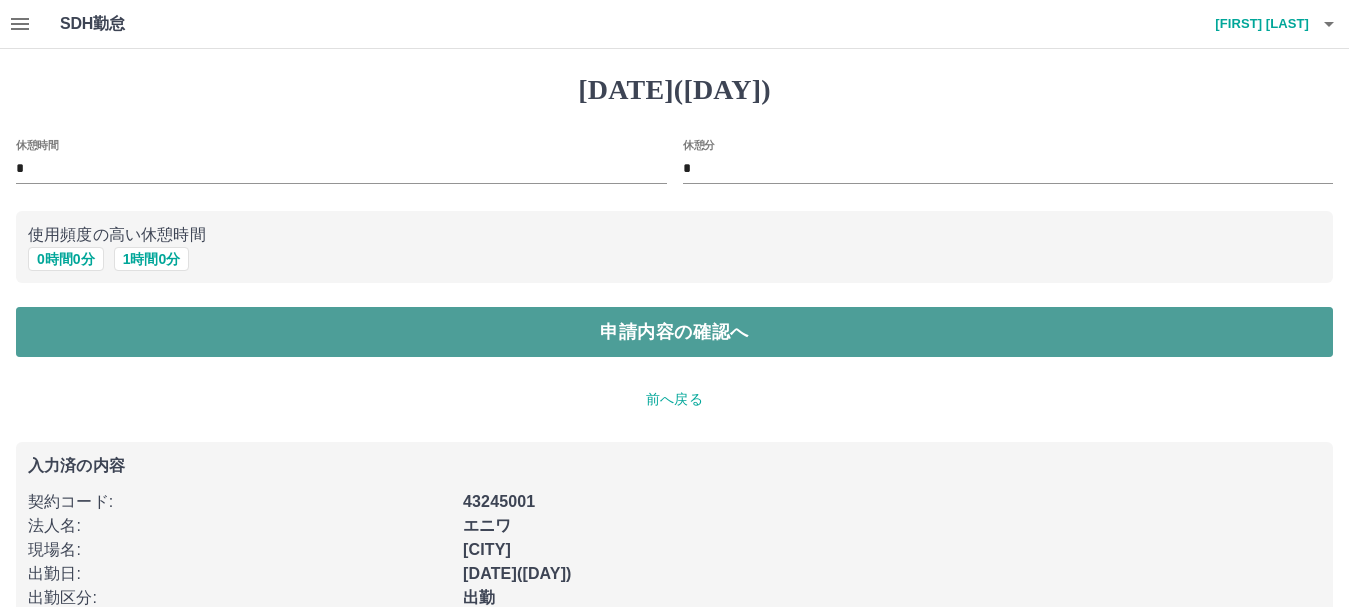 click on "申請内容の確認へ" at bounding box center (674, 332) 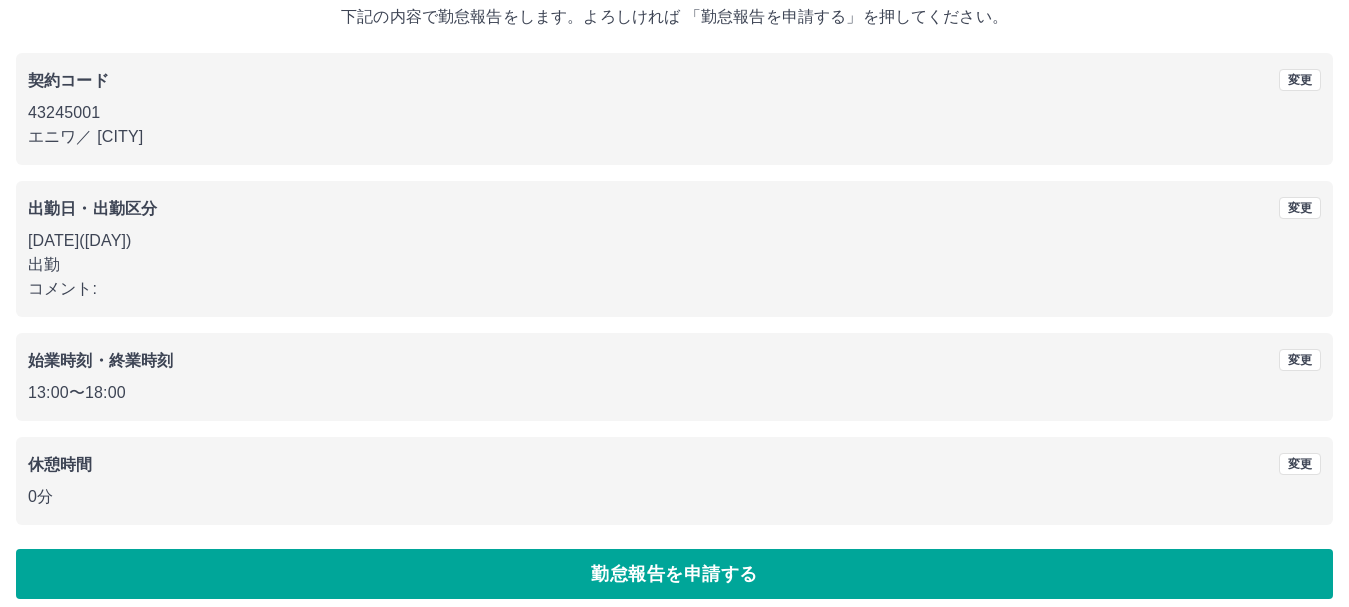 scroll, scrollTop: 142, scrollLeft: 0, axis: vertical 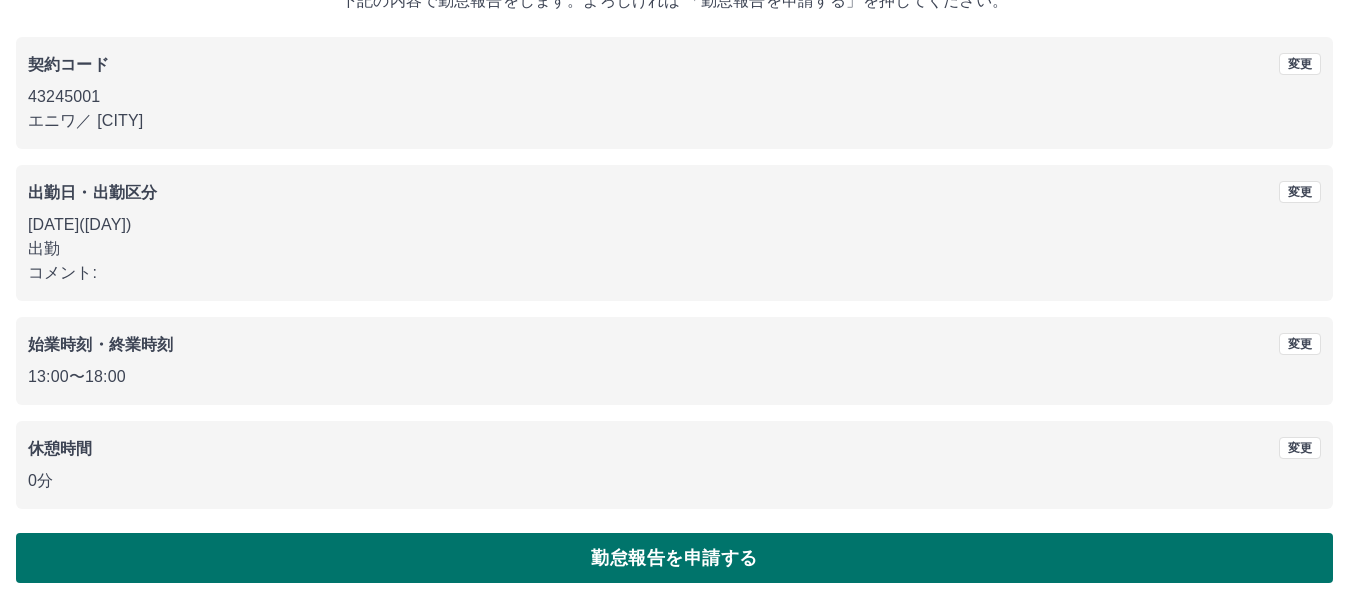 click on "勤怠報告を申請する" at bounding box center (674, 558) 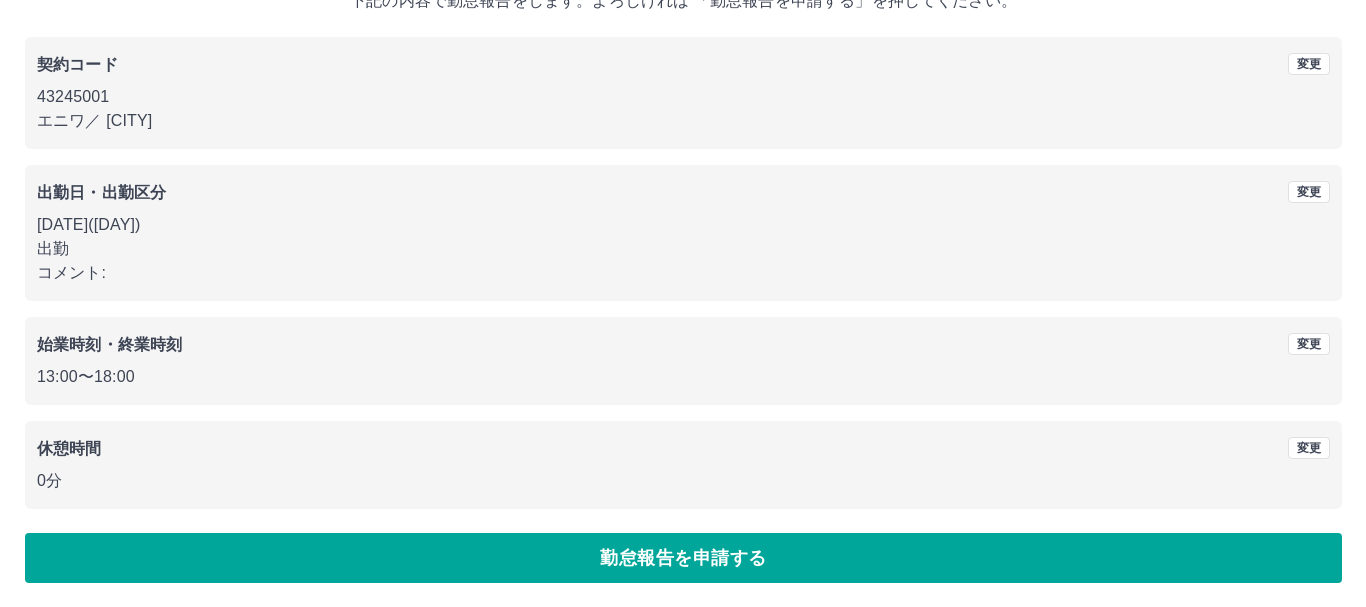 scroll, scrollTop: 0, scrollLeft: 0, axis: both 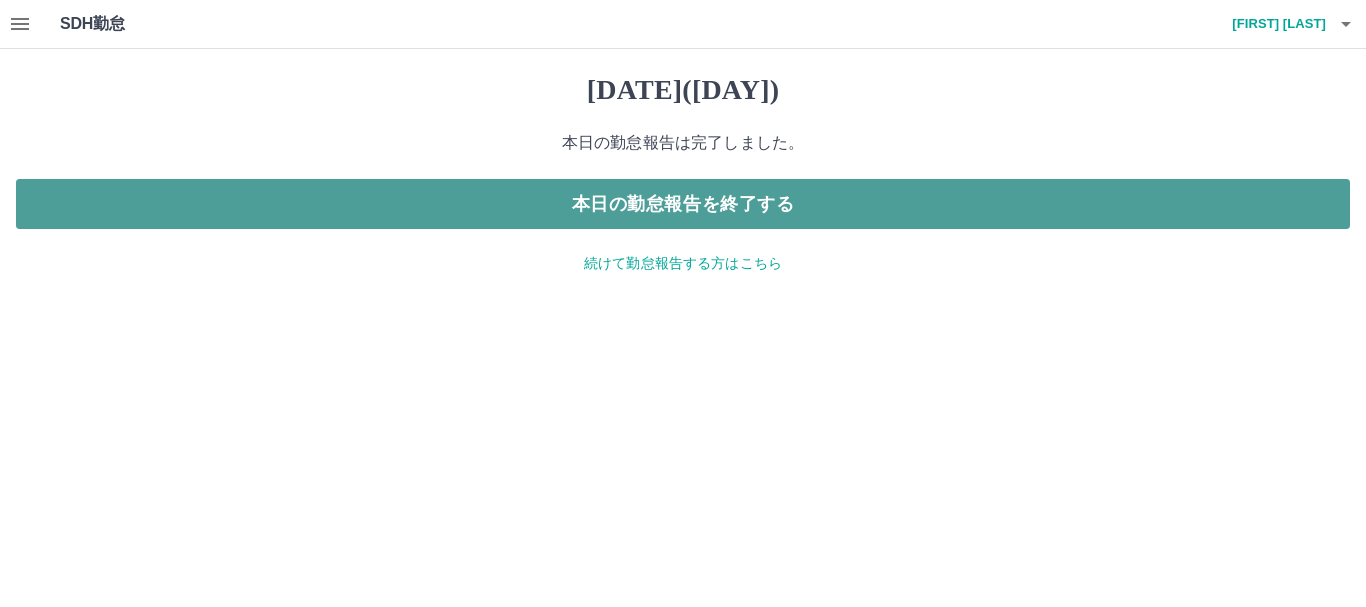 click on "本日の勤怠報告を終了する" at bounding box center [683, 204] 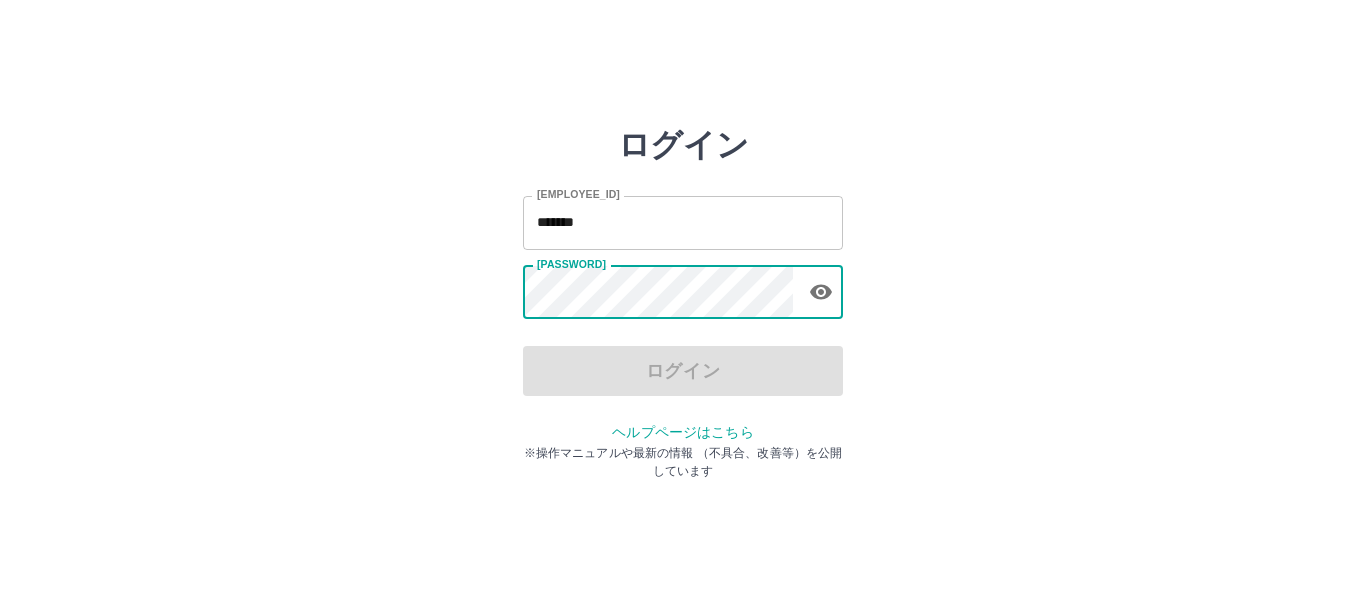 scroll, scrollTop: 0, scrollLeft: 0, axis: both 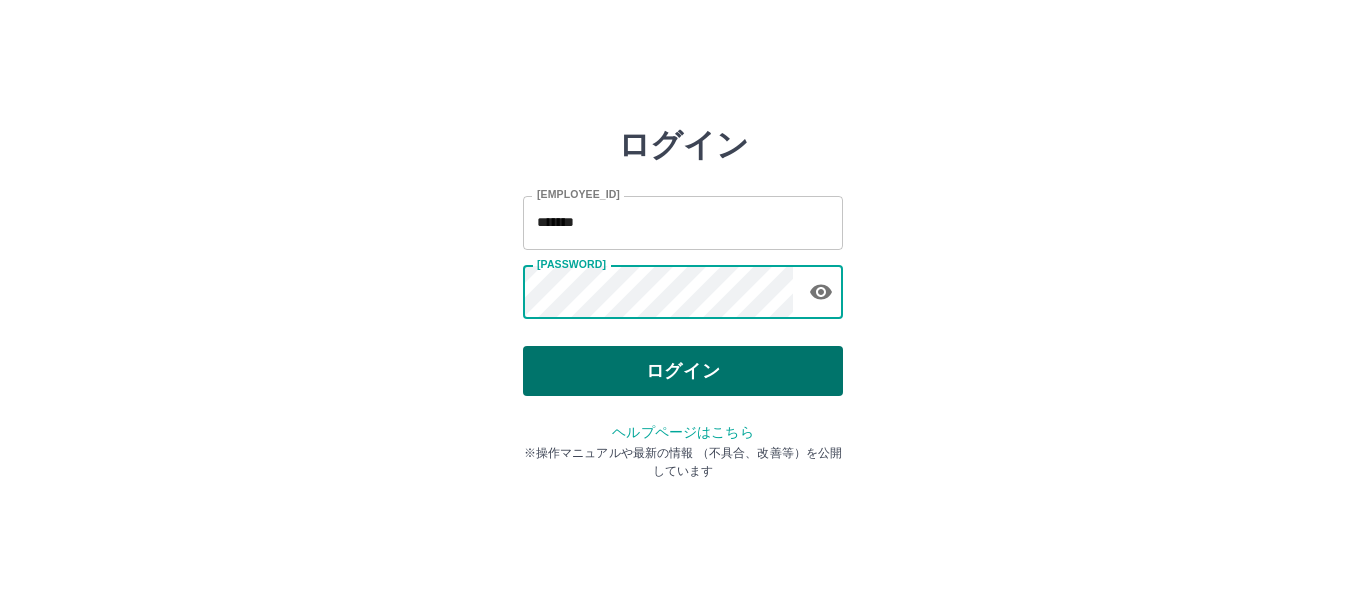 click on "ログイン" at bounding box center [683, 371] 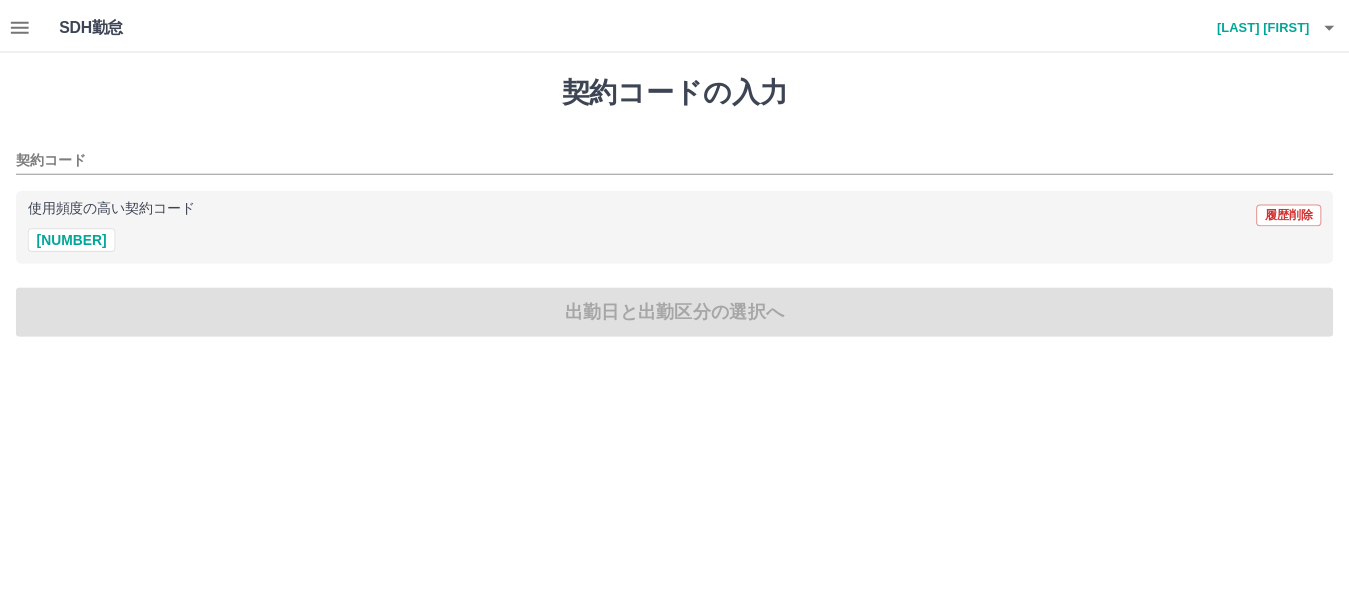 scroll, scrollTop: 0, scrollLeft: 0, axis: both 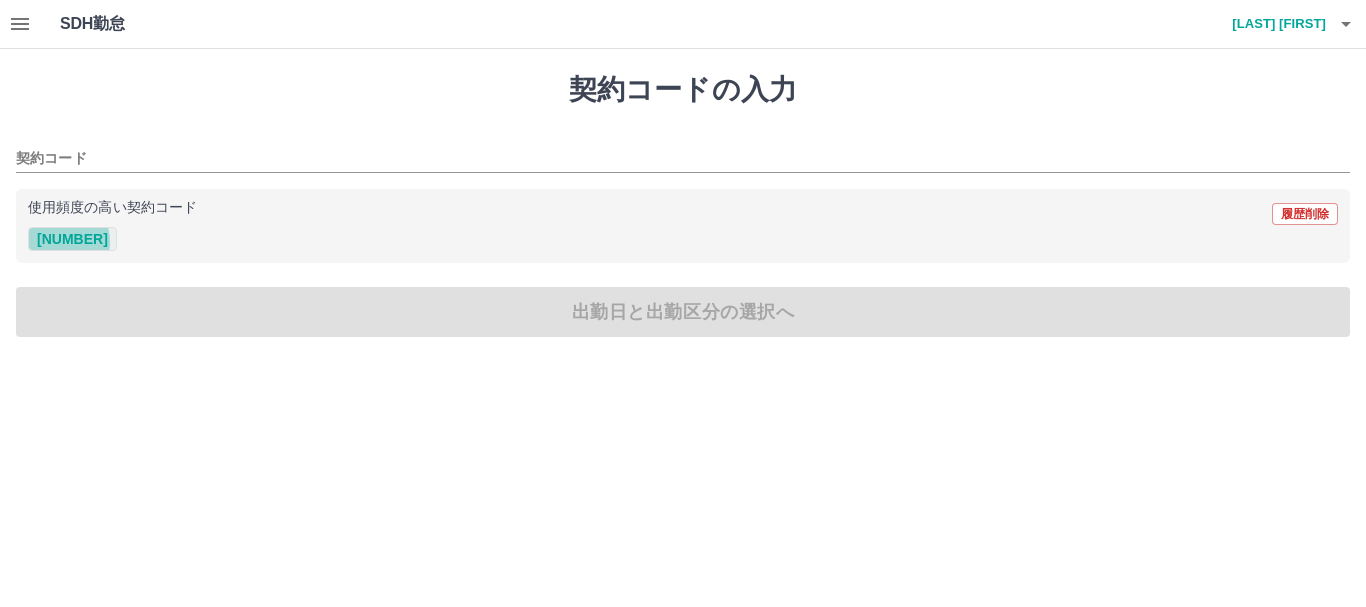 click on "[NUMBER]" at bounding box center [72, 239] 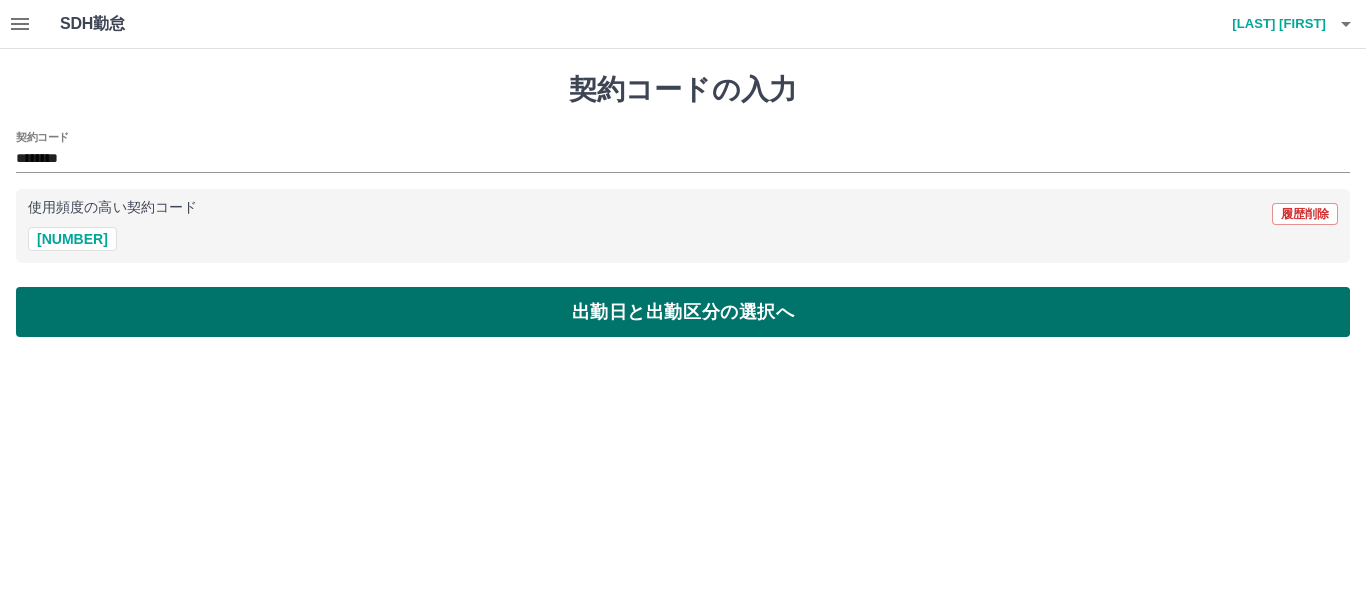 click on "出勤日と出勤区分の選択へ" at bounding box center [683, 312] 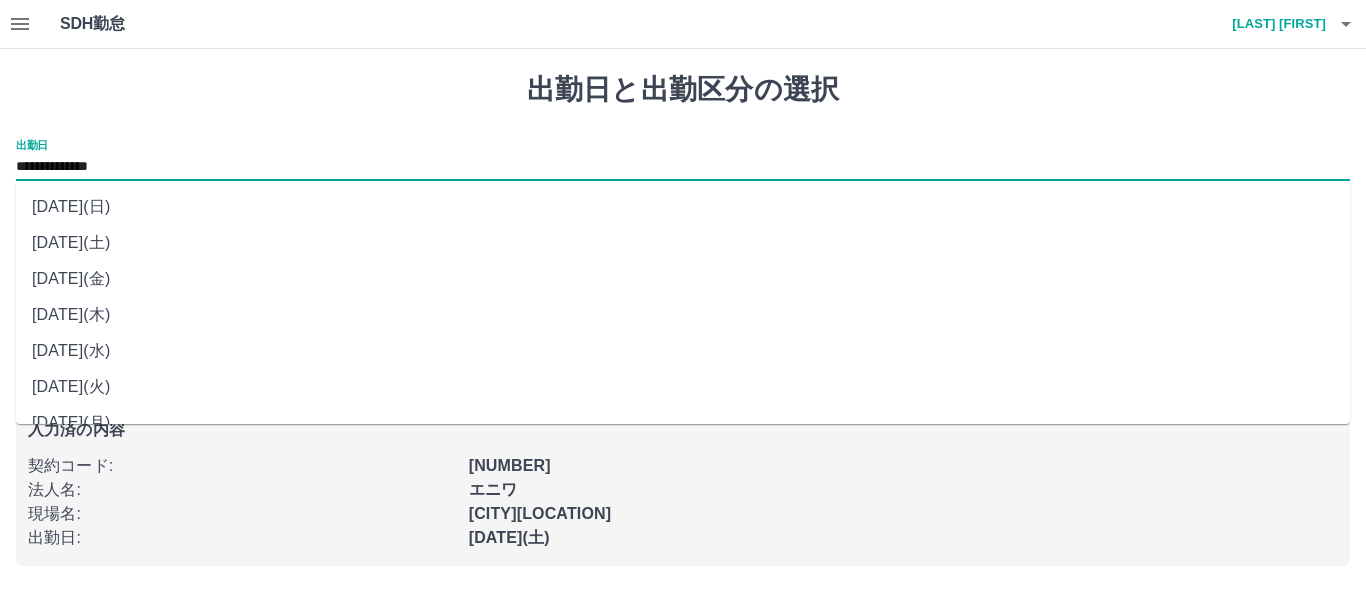 click on "**********" at bounding box center [683, 167] 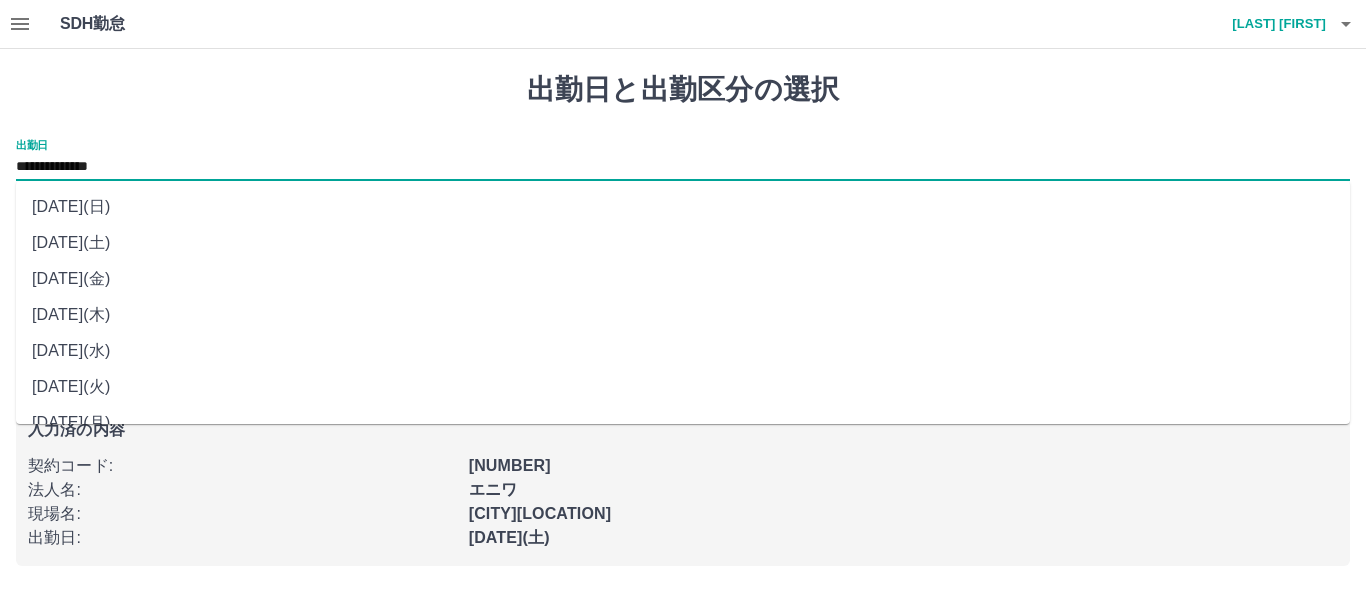 click on "[DATE](金)" at bounding box center [683, 279] 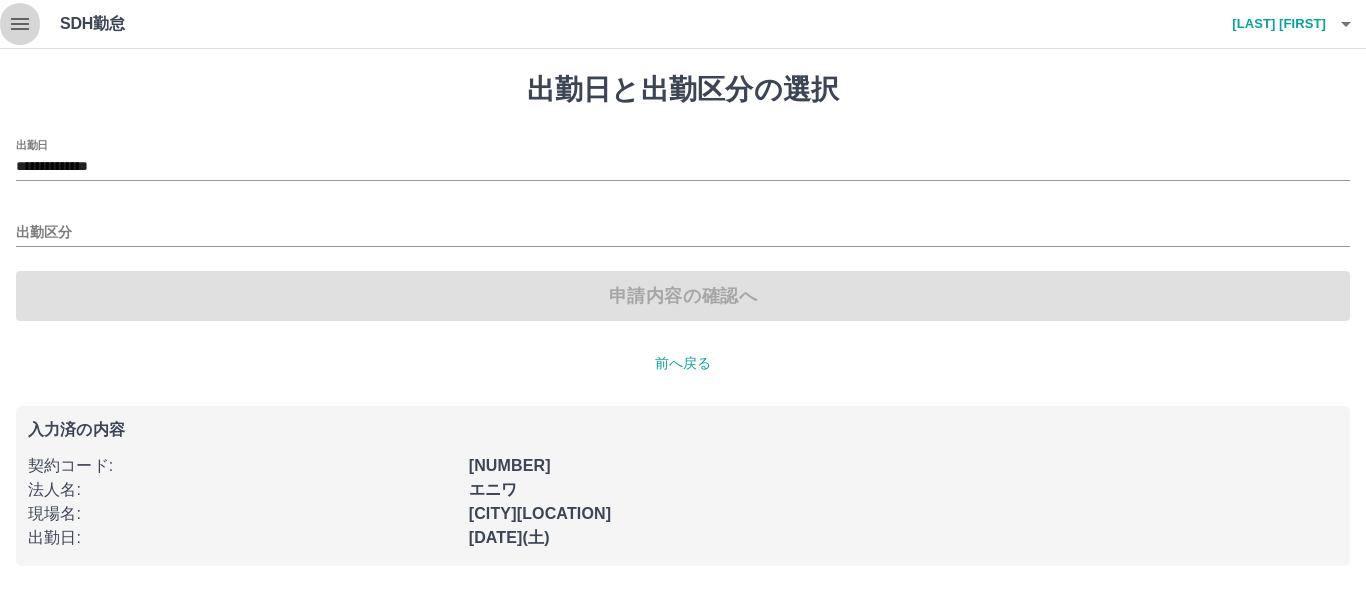 click at bounding box center (20, 24) 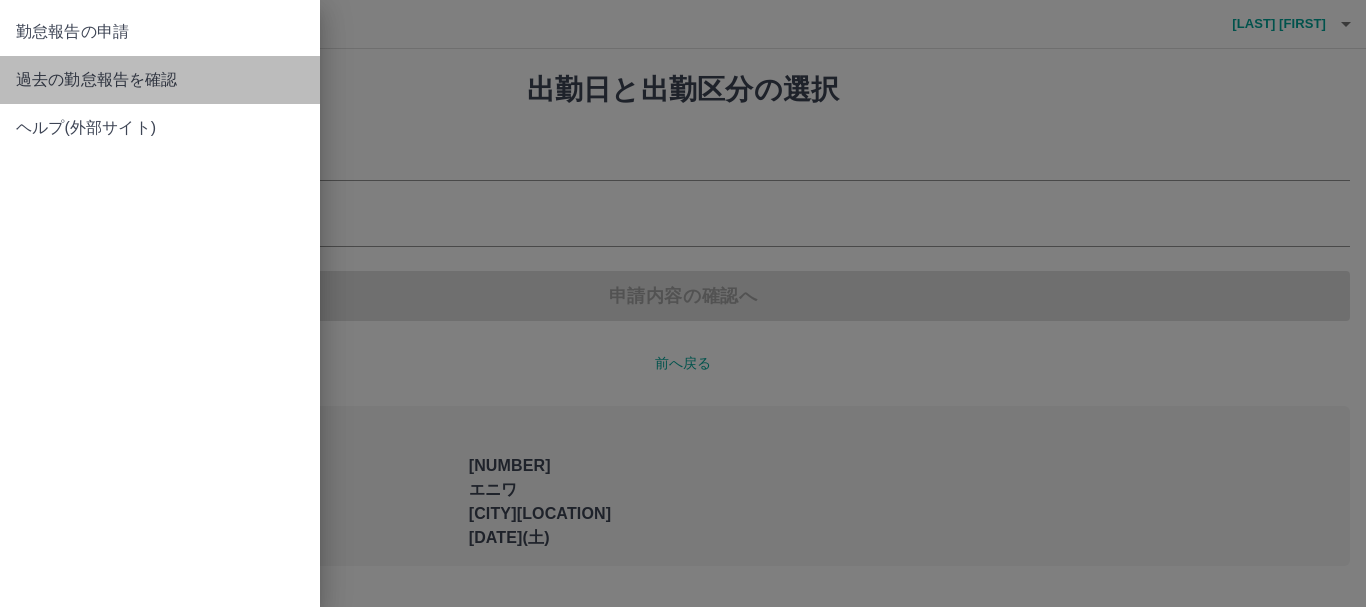 click on "過去の勤怠報告を確認" at bounding box center [160, 32] 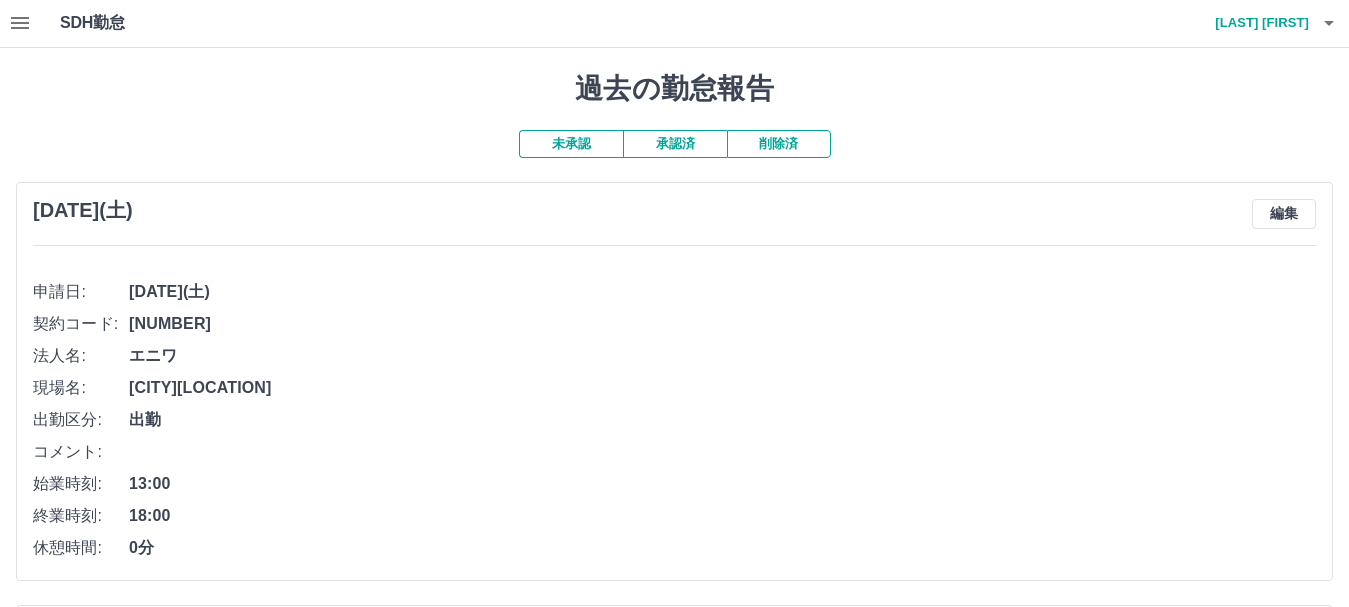 scroll, scrollTop: 0, scrollLeft: 0, axis: both 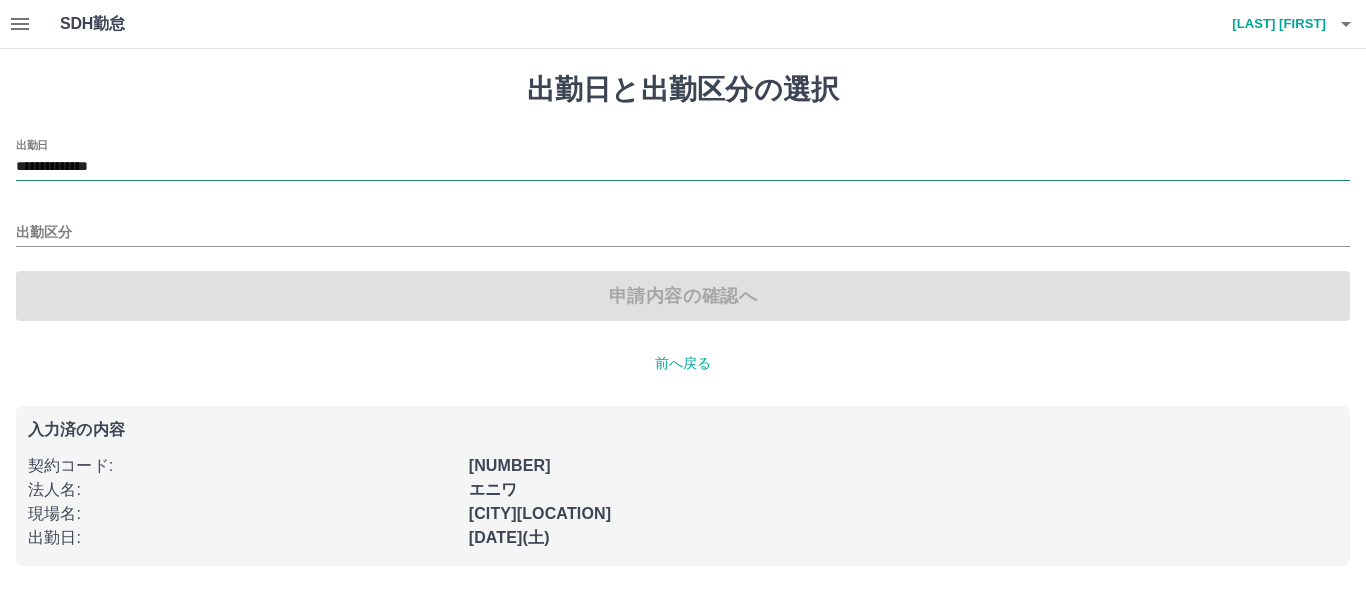 click on "**********" at bounding box center [683, 167] 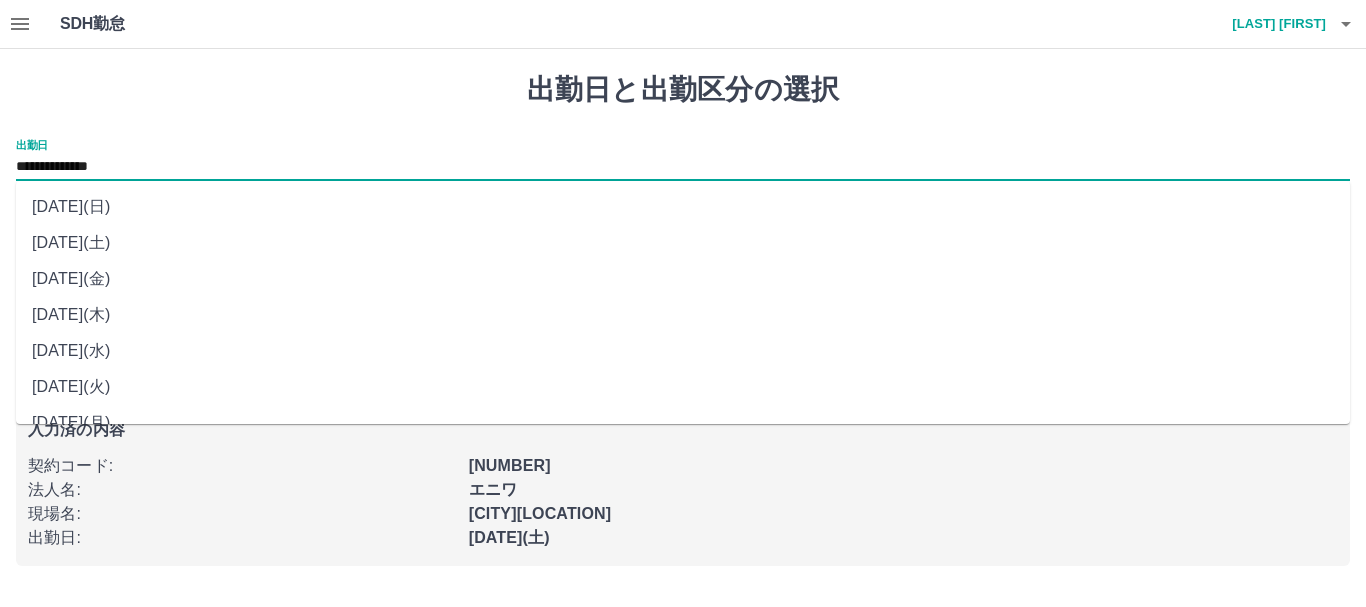 click on "[DATE](金)" at bounding box center (683, 279) 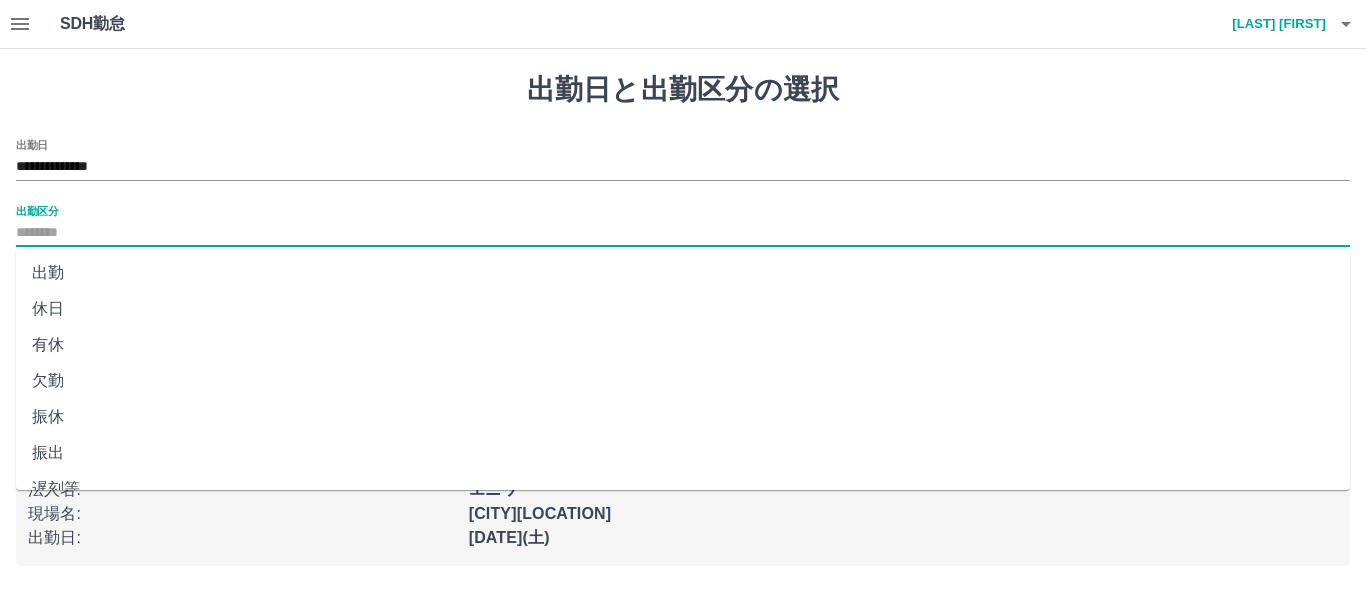 click on "出勤区分" at bounding box center [683, 233] 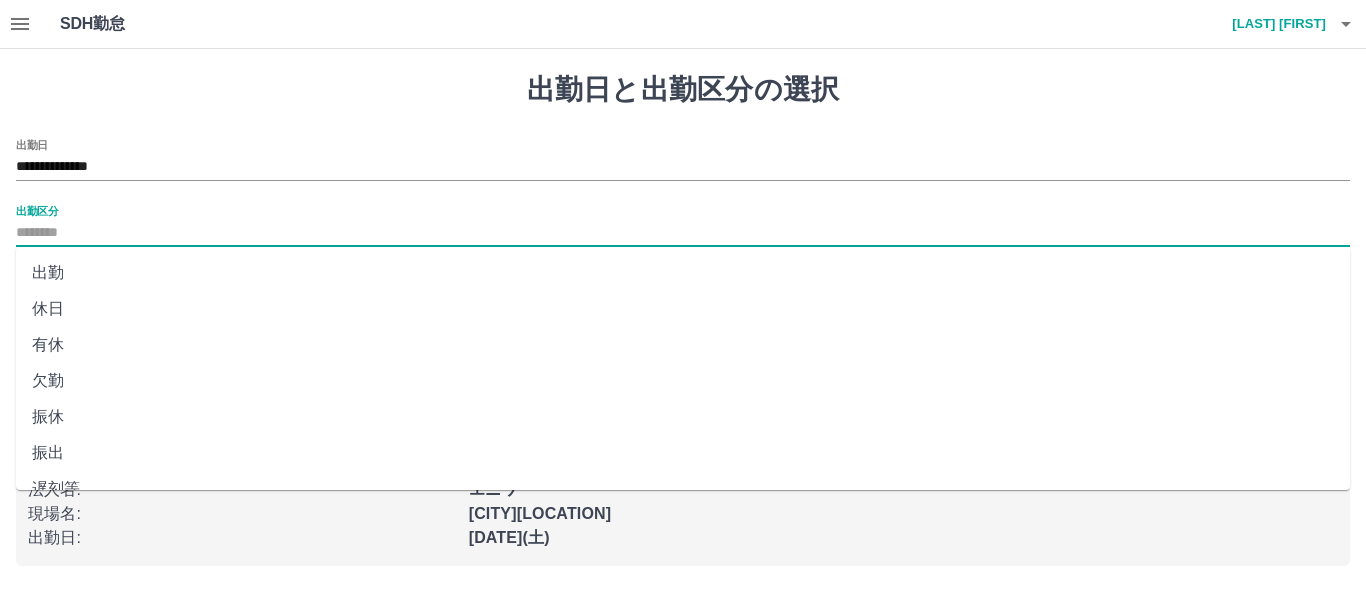 click on "休日" at bounding box center (683, 309) 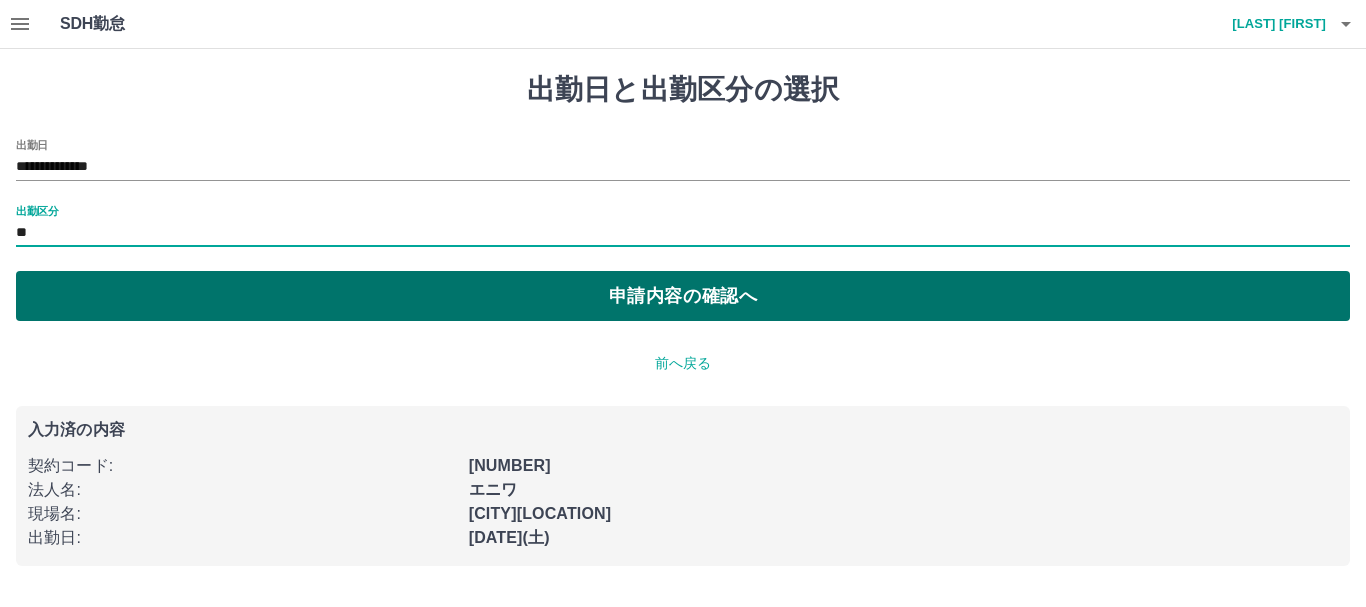 click on "申請内容の確認へ" at bounding box center (683, 296) 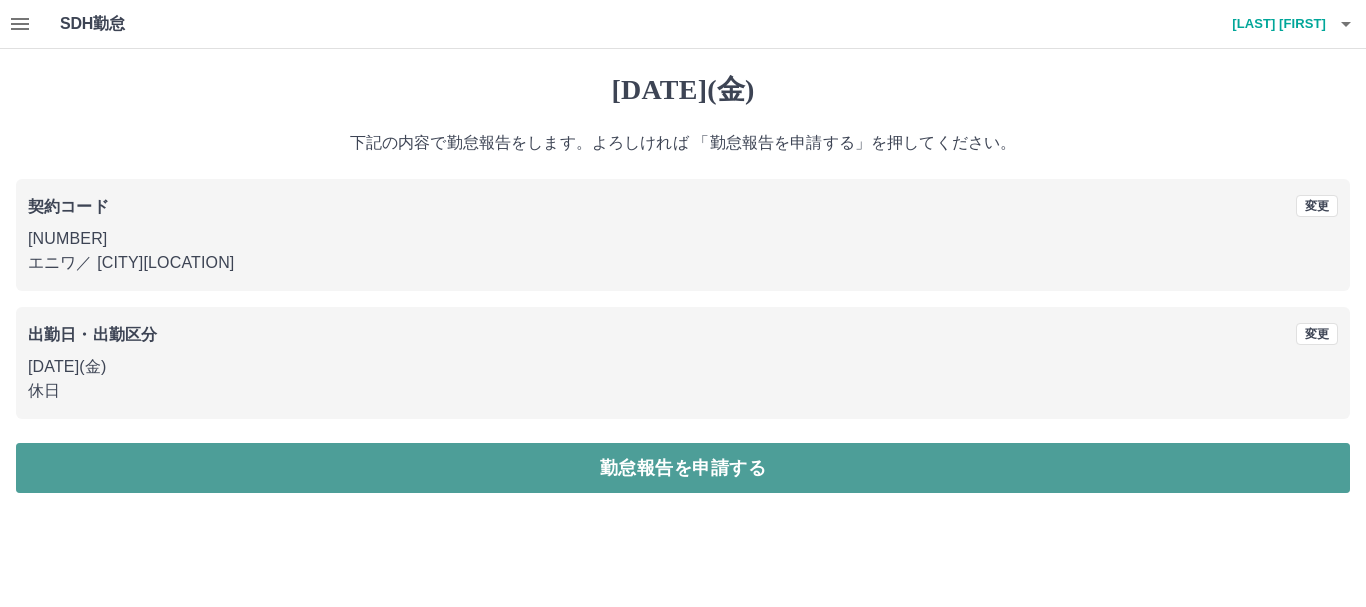click on "勤怠報告を申請する" at bounding box center (683, 468) 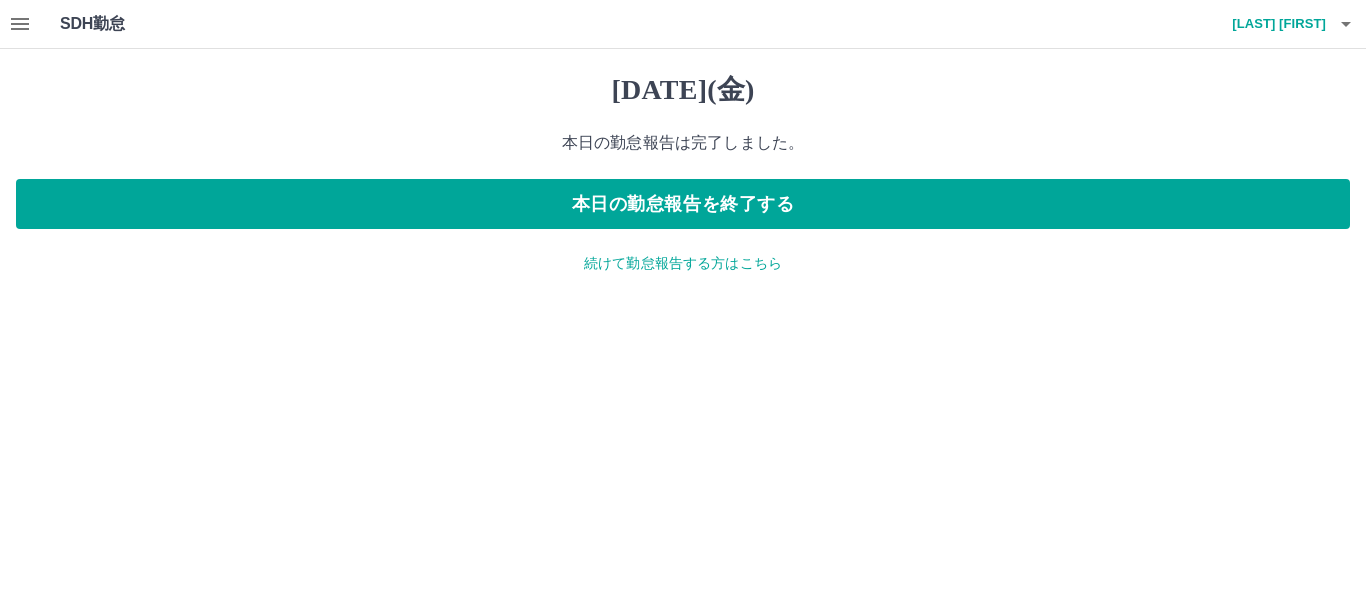 click at bounding box center (20, 24) 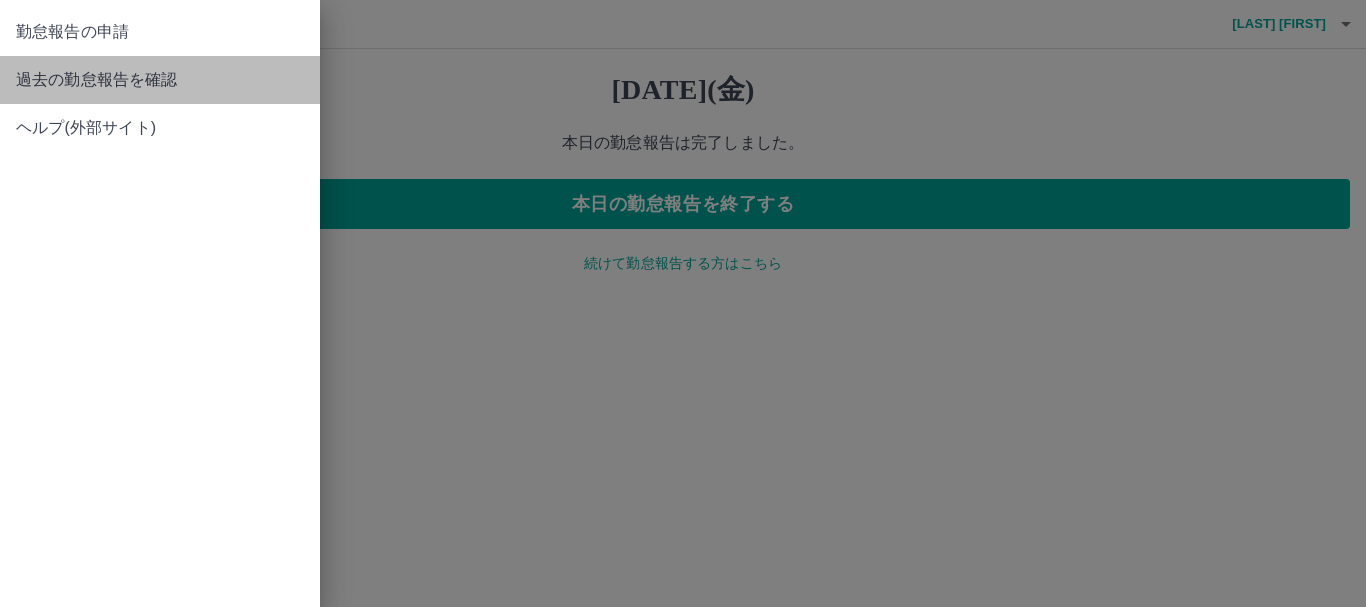 click on "過去の勤怠報告を確認" at bounding box center (160, 32) 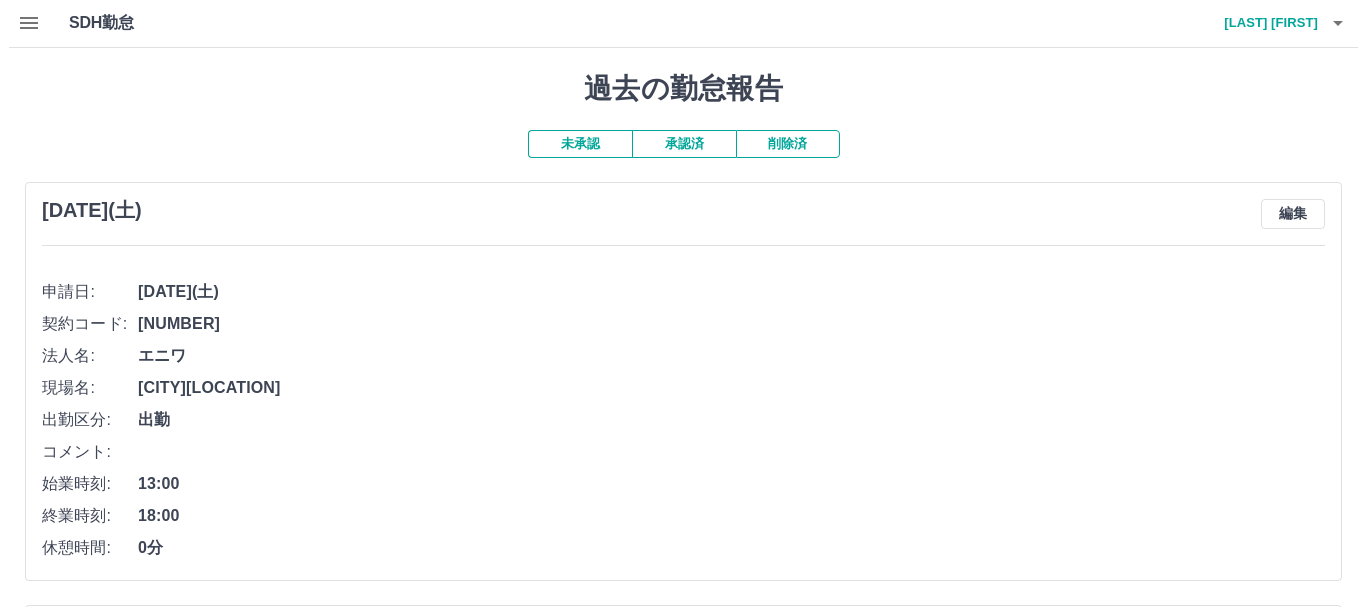 scroll, scrollTop: 0, scrollLeft: 0, axis: both 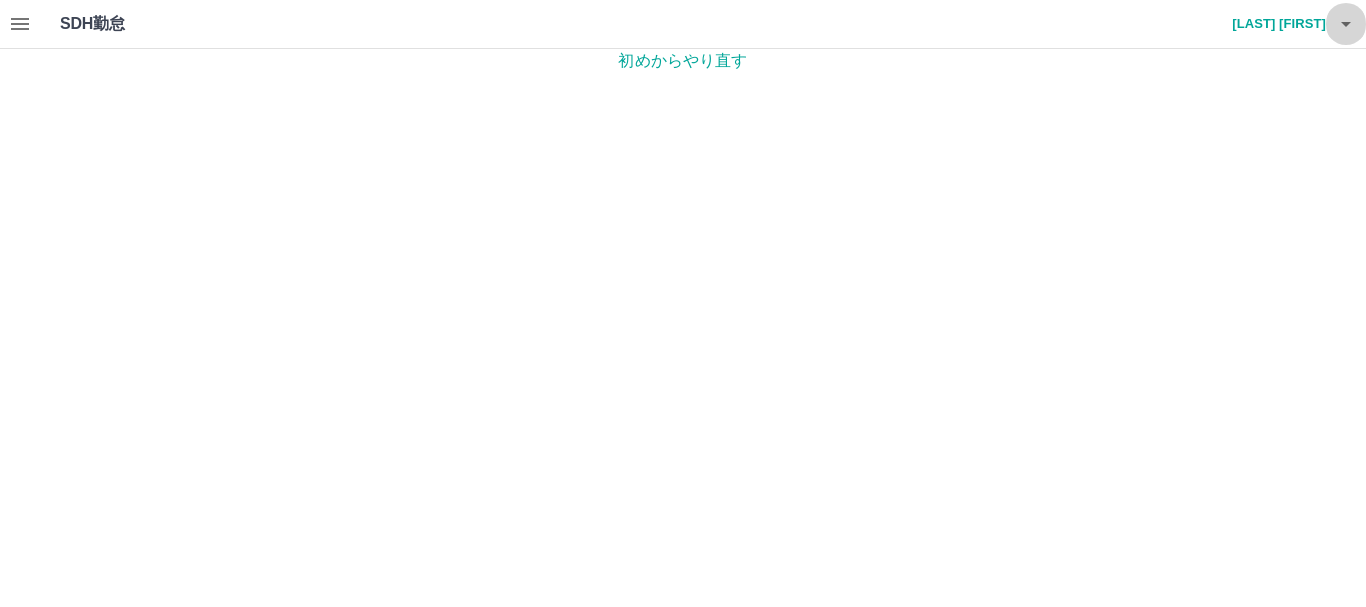 click at bounding box center [1346, 24] 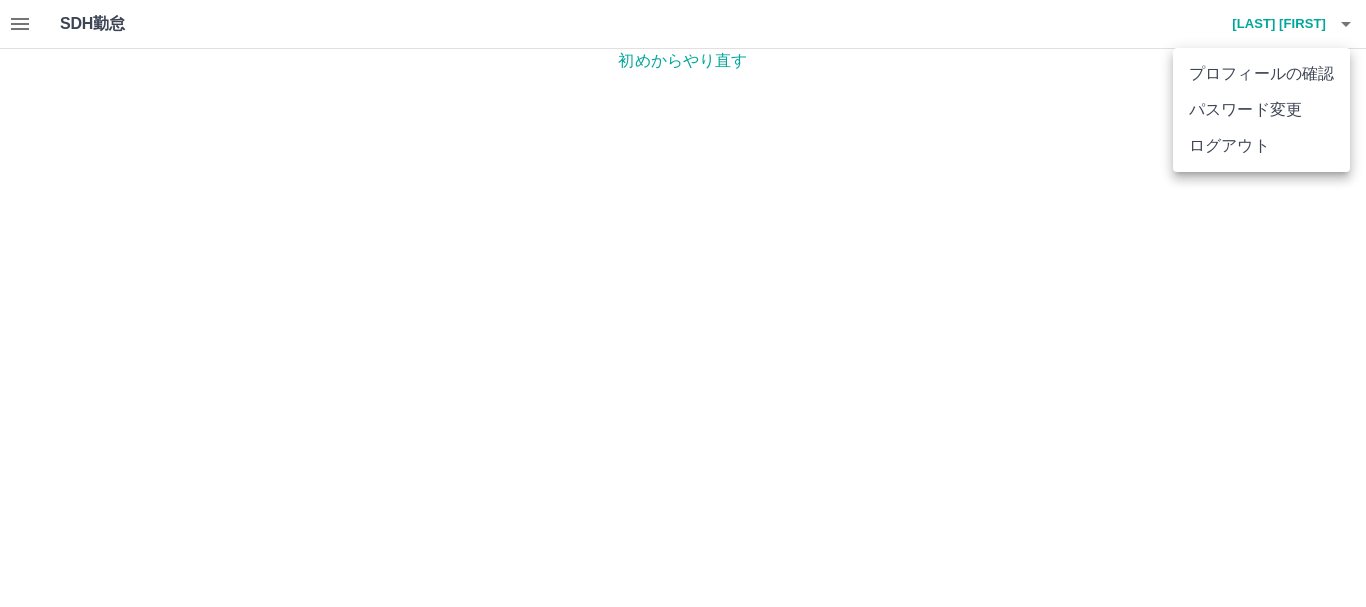 click on "ログアウト" at bounding box center [1261, 146] 